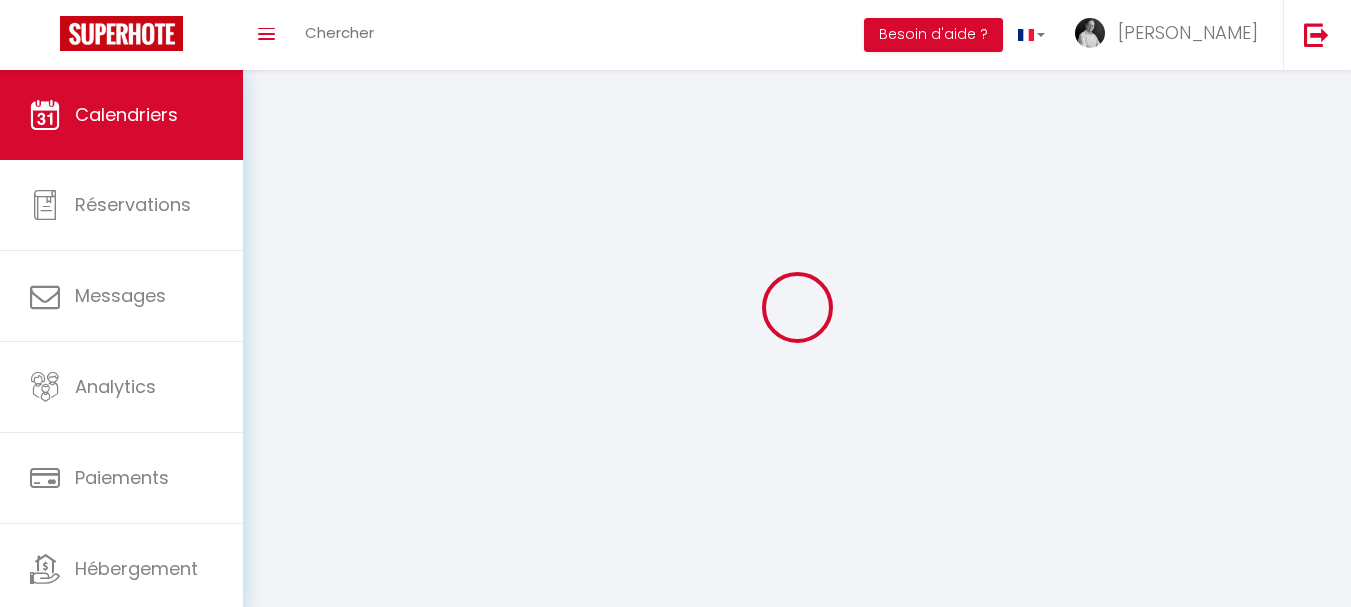 scroll, scrollTop: 0, scrollLeft: 0, axis: both 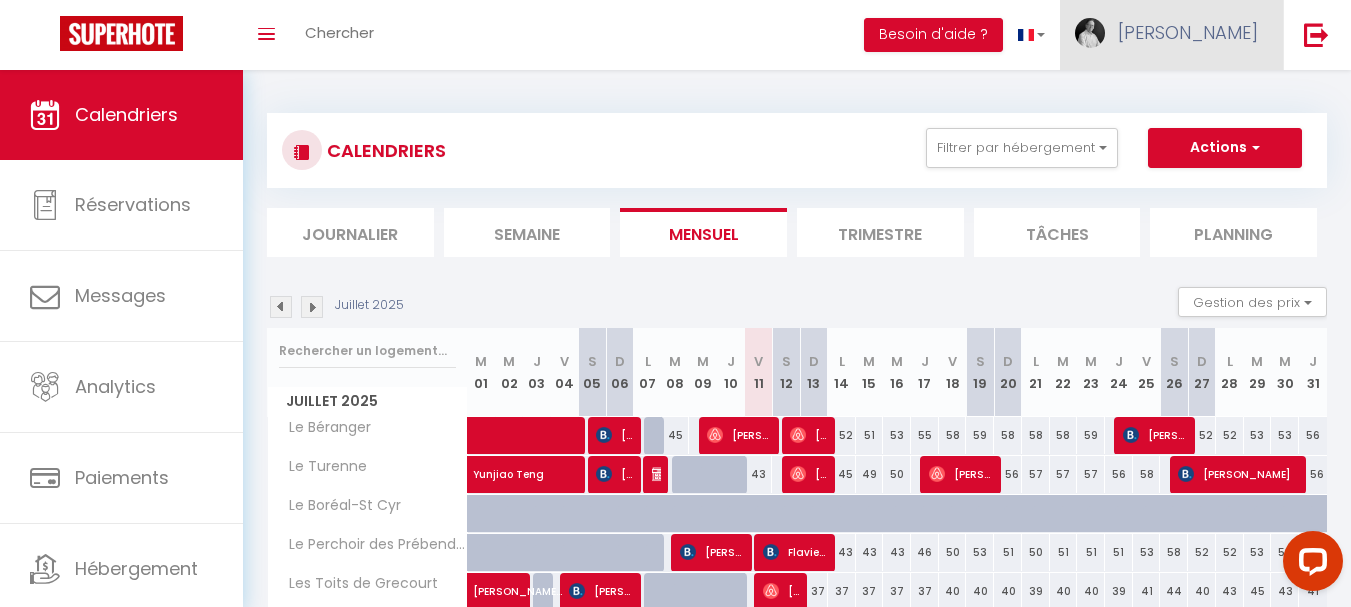 click on "[PERSON_NAME]" at bounding box center [1188, 32] 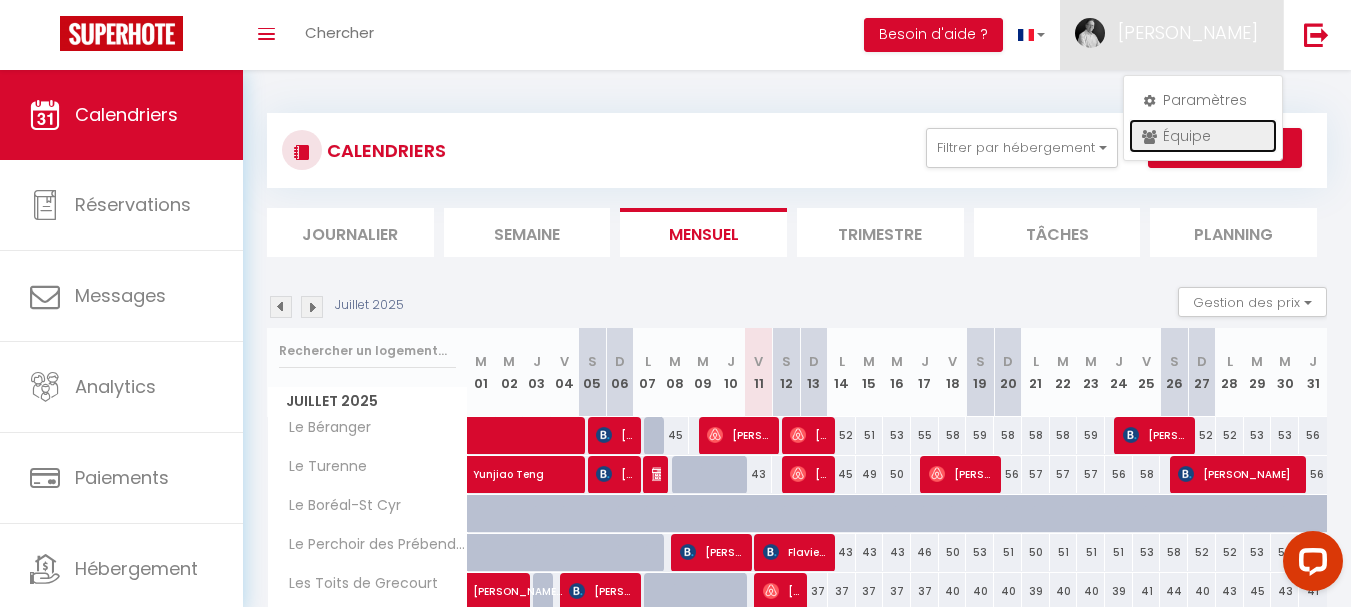 click on "Équipe" at bounding box center (1203, 136) 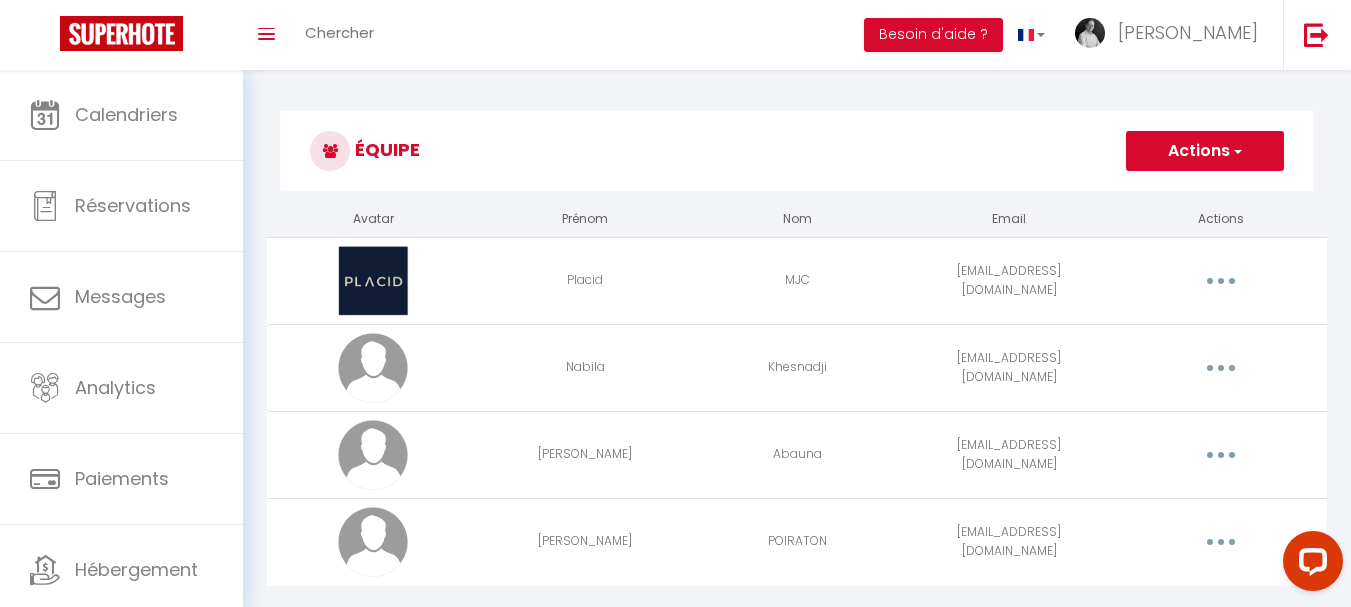 click at bounding box center [1221, 368] 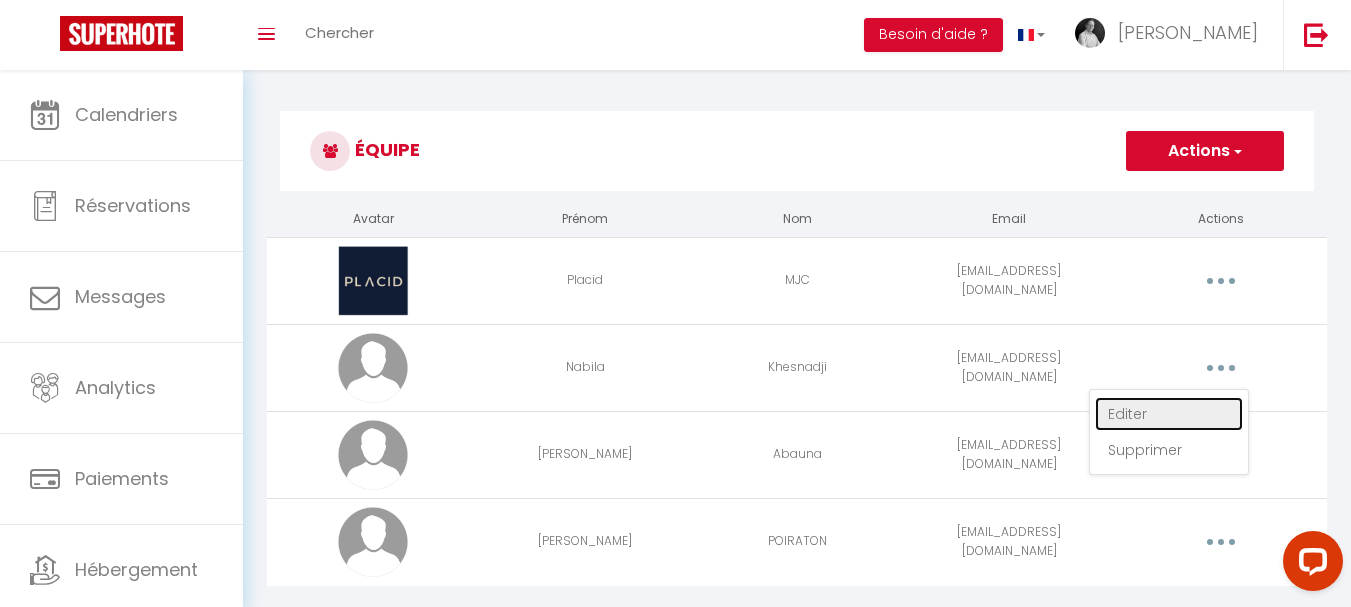 click on "Editer" at bounding box center (1169, 414) 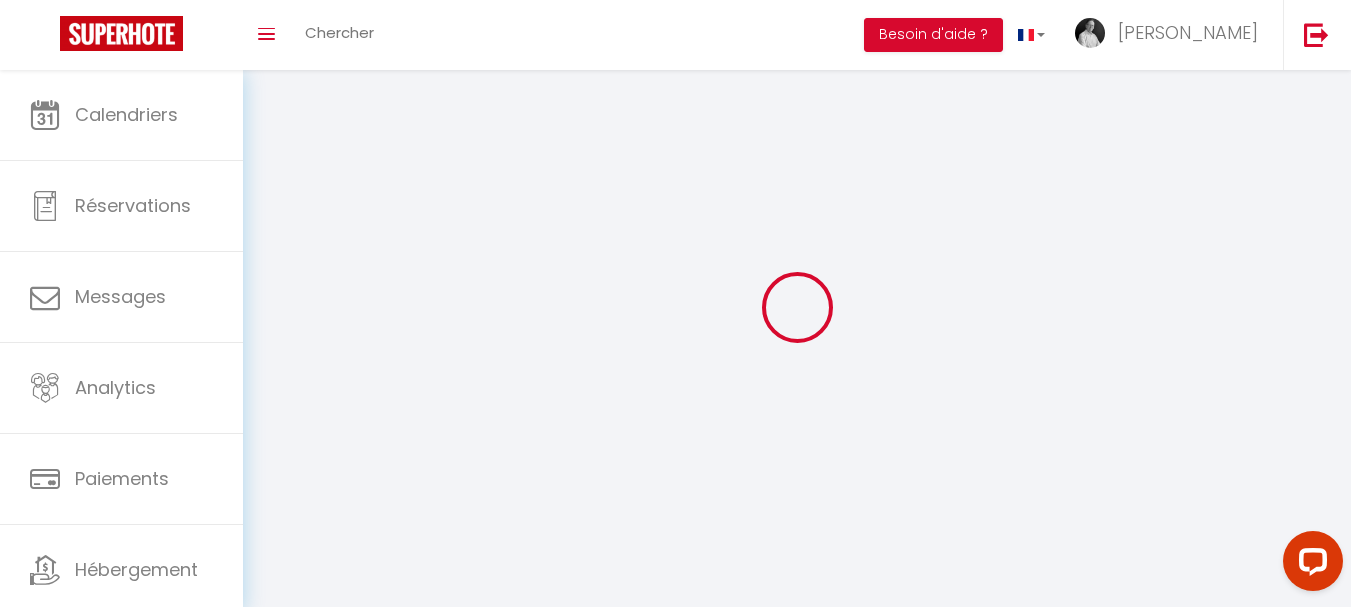 type on "Nabila" 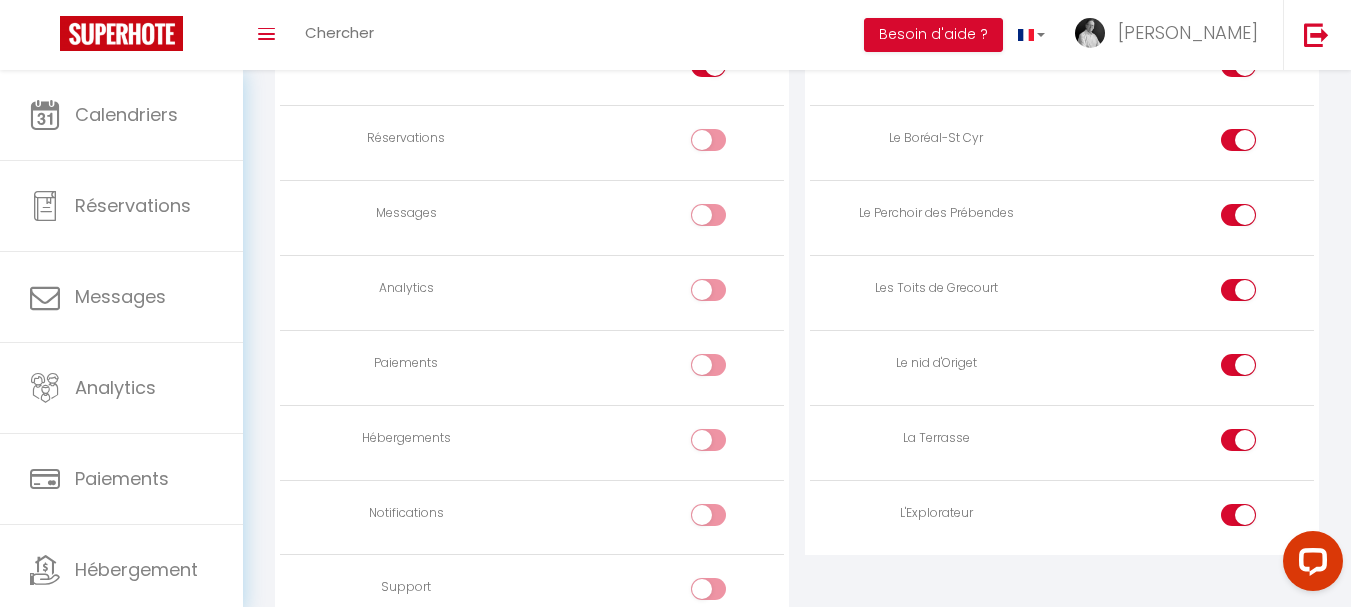 scroll, scrollTop: 1546, scrollLeft: 0, axis: vertical 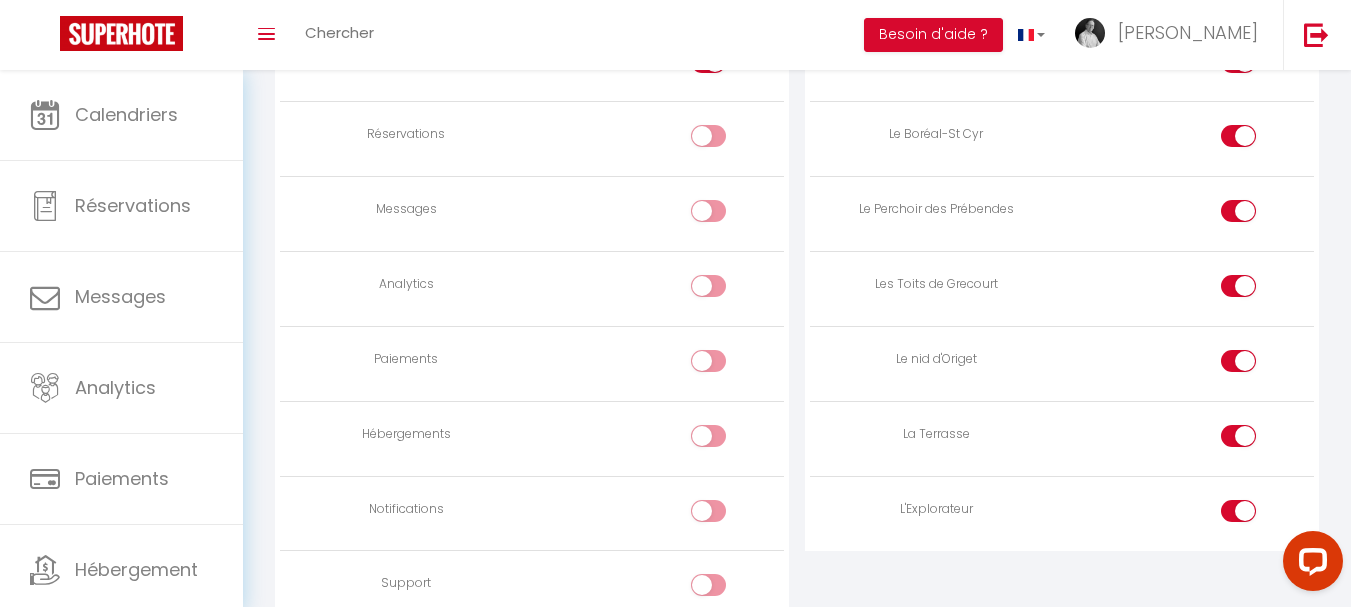 click at bounding box center [1238, 136] 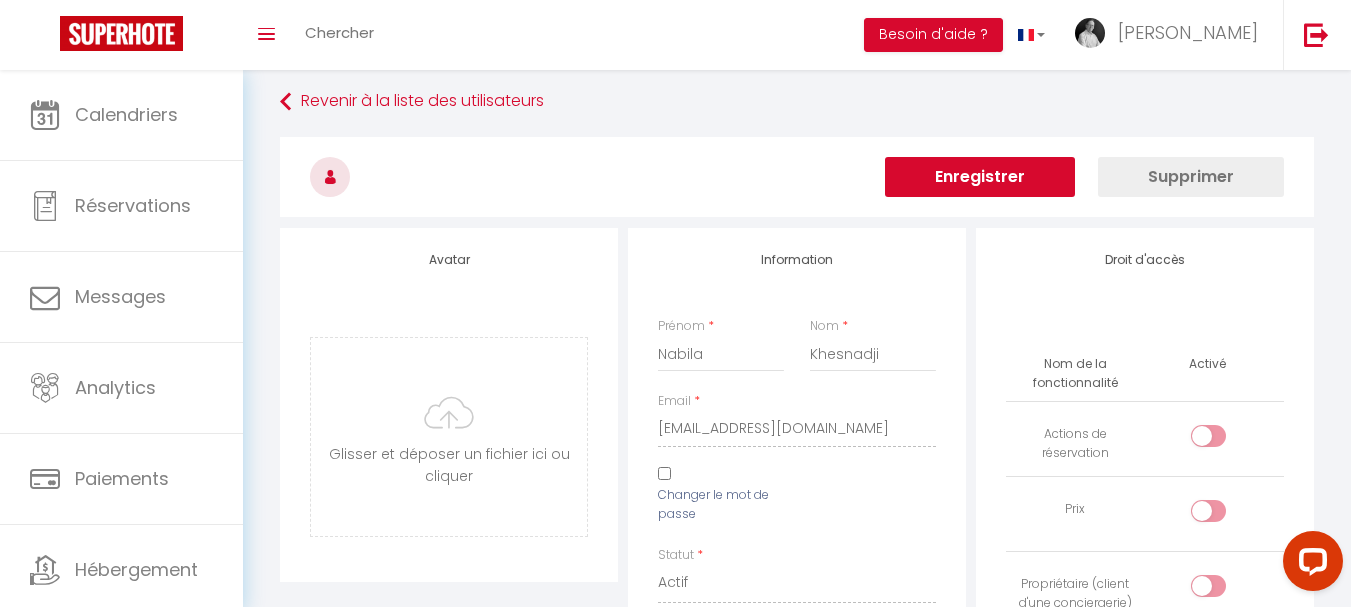 scroll, scrollTop: 0, scrollLeft: 0, axis: both 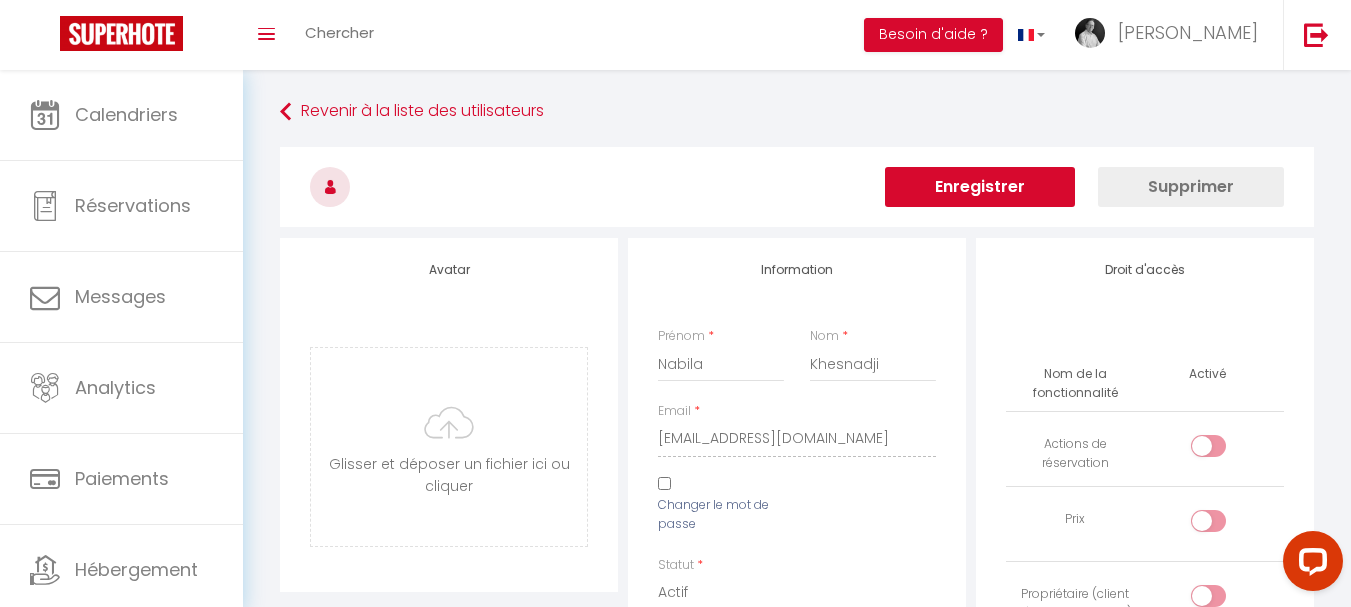 click on "Enregistrer" at bounding box center [980, 187] 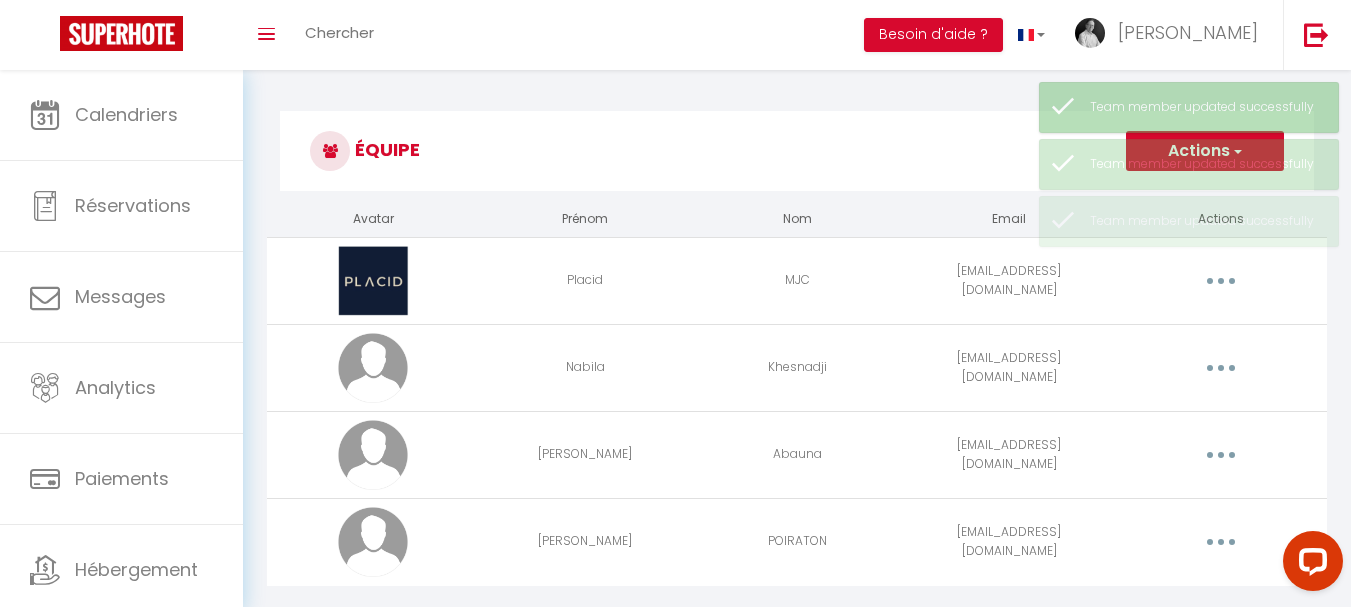 click at bounding box center [1221, 455] 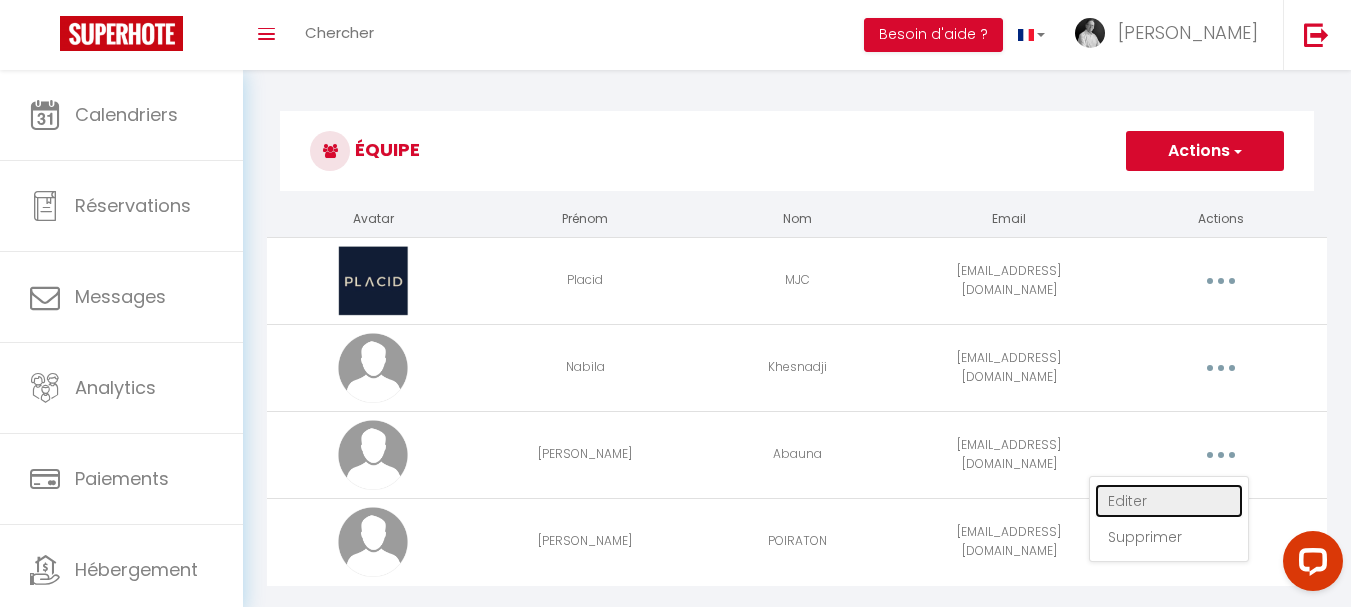 click on "Editer" at bounding box center (1169, 501) 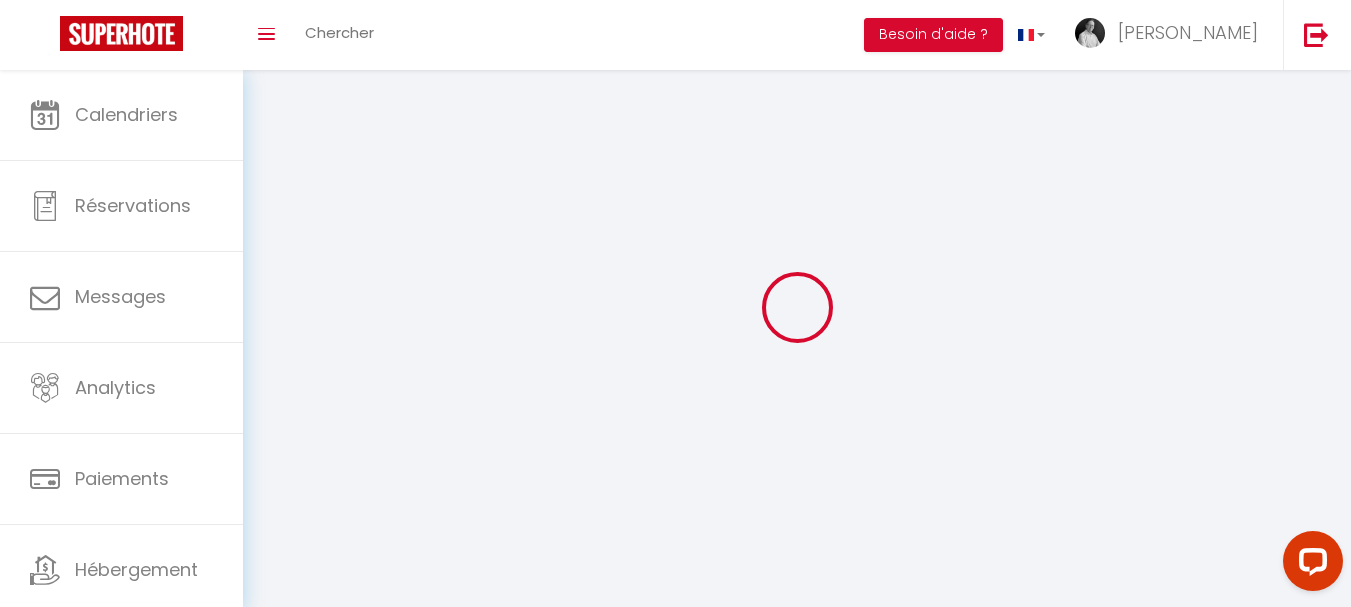 type on "[PERSON_NAME]" 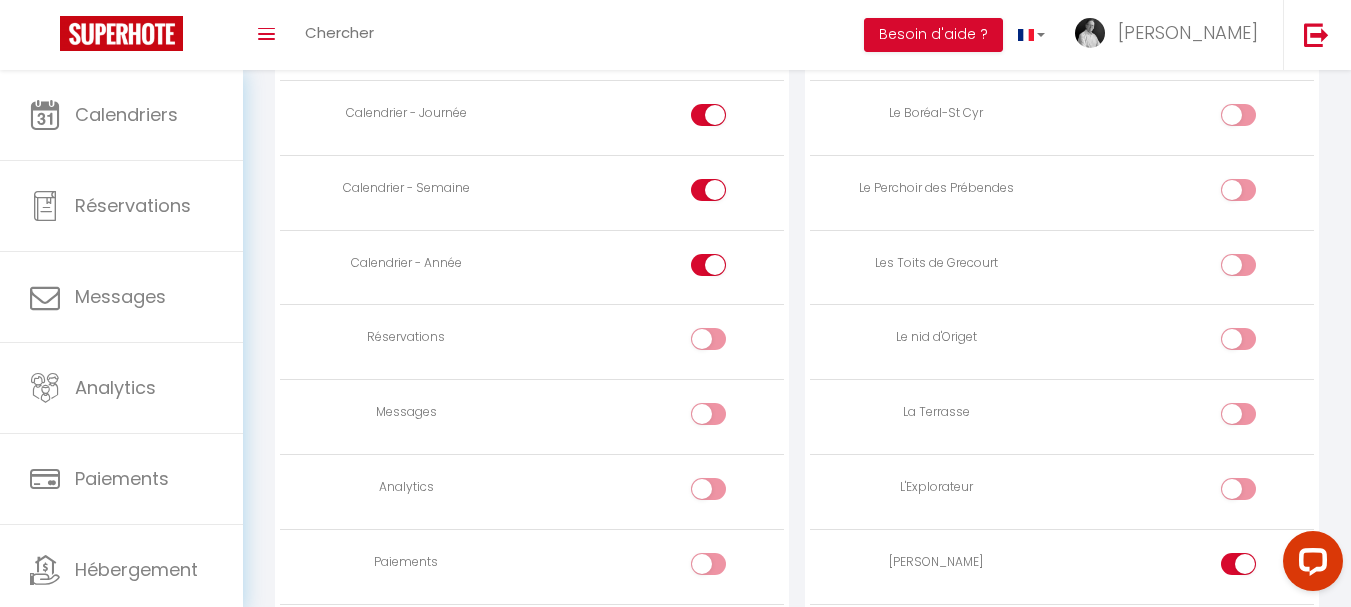 scroll, scrollTop: 1346, scrollLeft: 0, axis: vertical 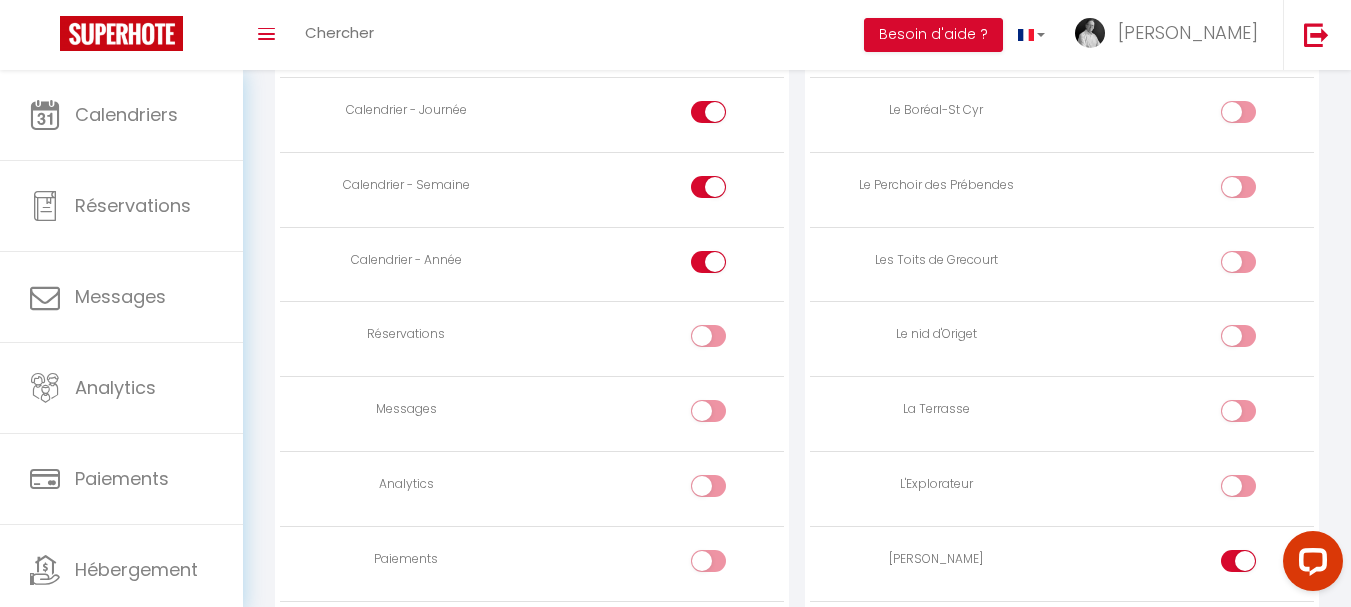 click at bounding box center (725, 340) 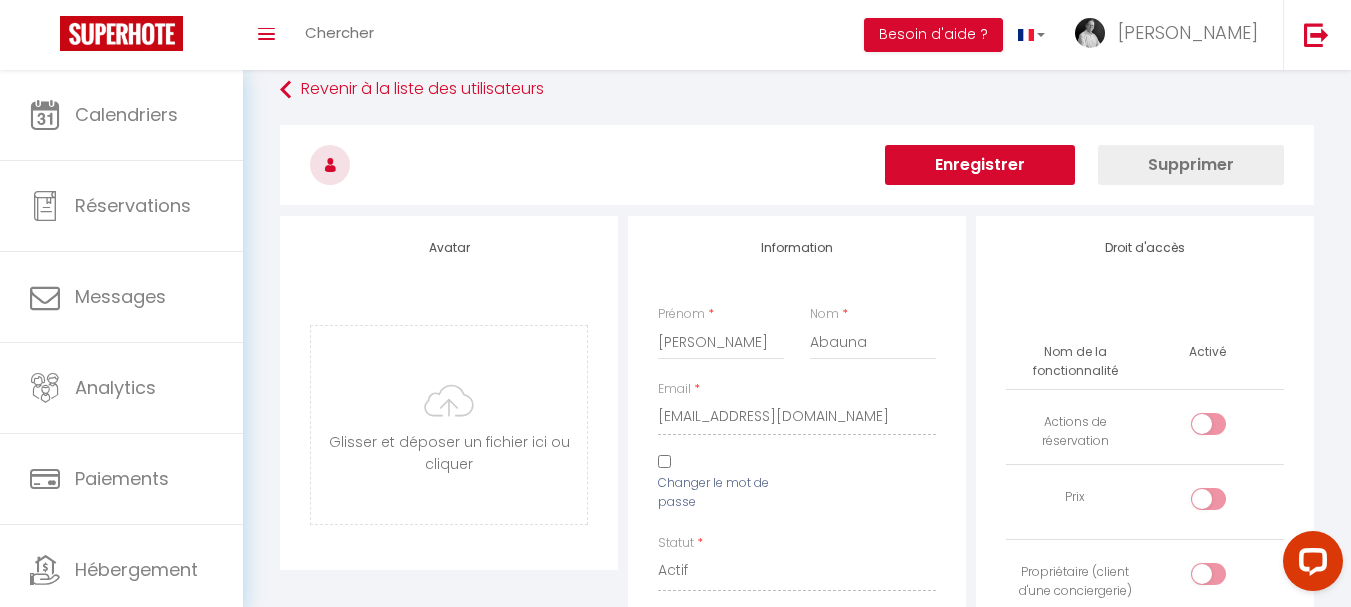 scroll, scrollTop: 0, scrollLeft: 0, axis: both 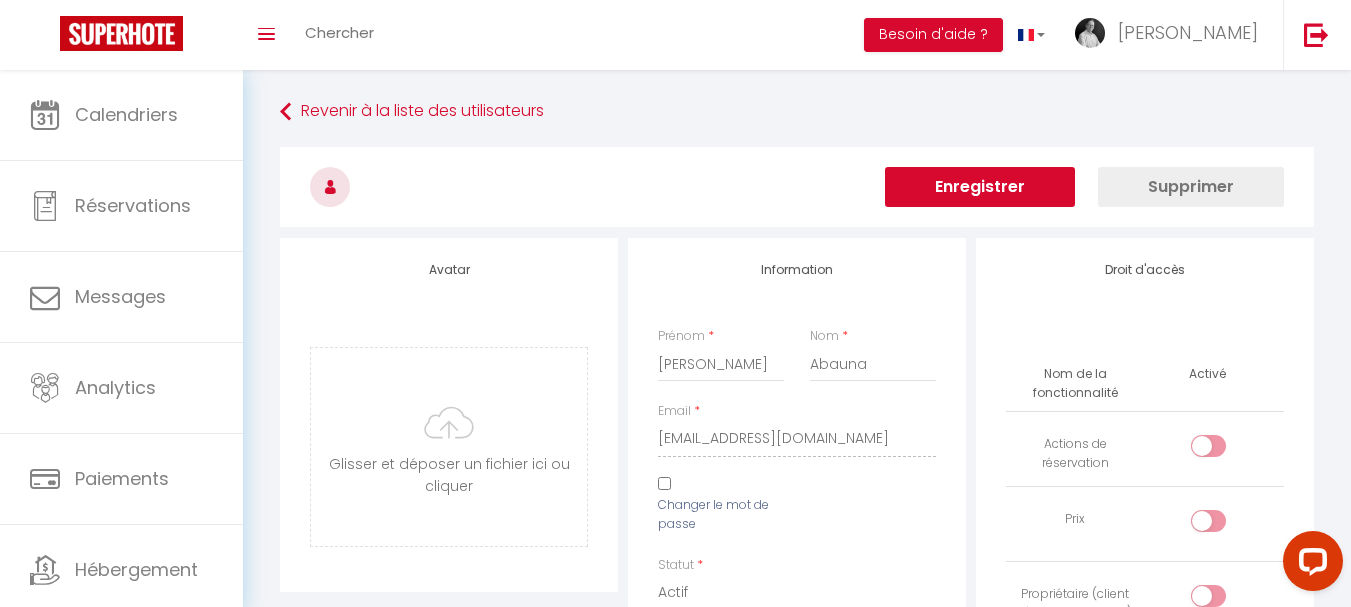 click on "Enregistrer" at bounding box center (980, 187) 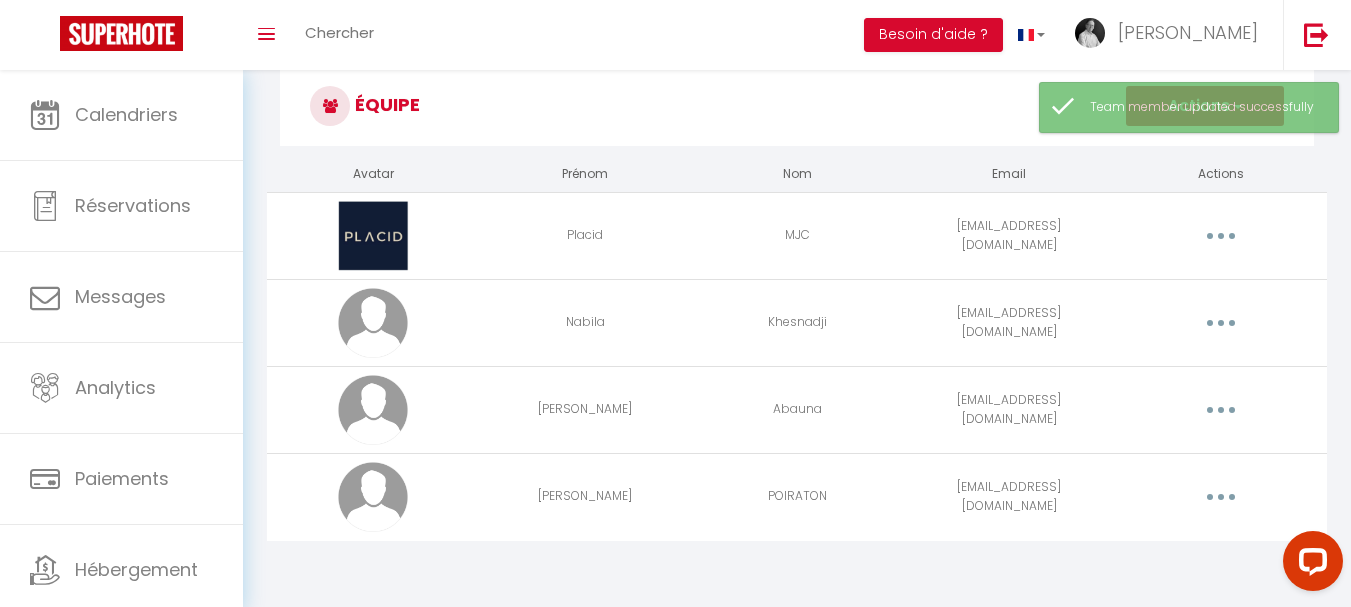 scroll, scrollTop: 70, scrollLeft: 0, axis: vertical 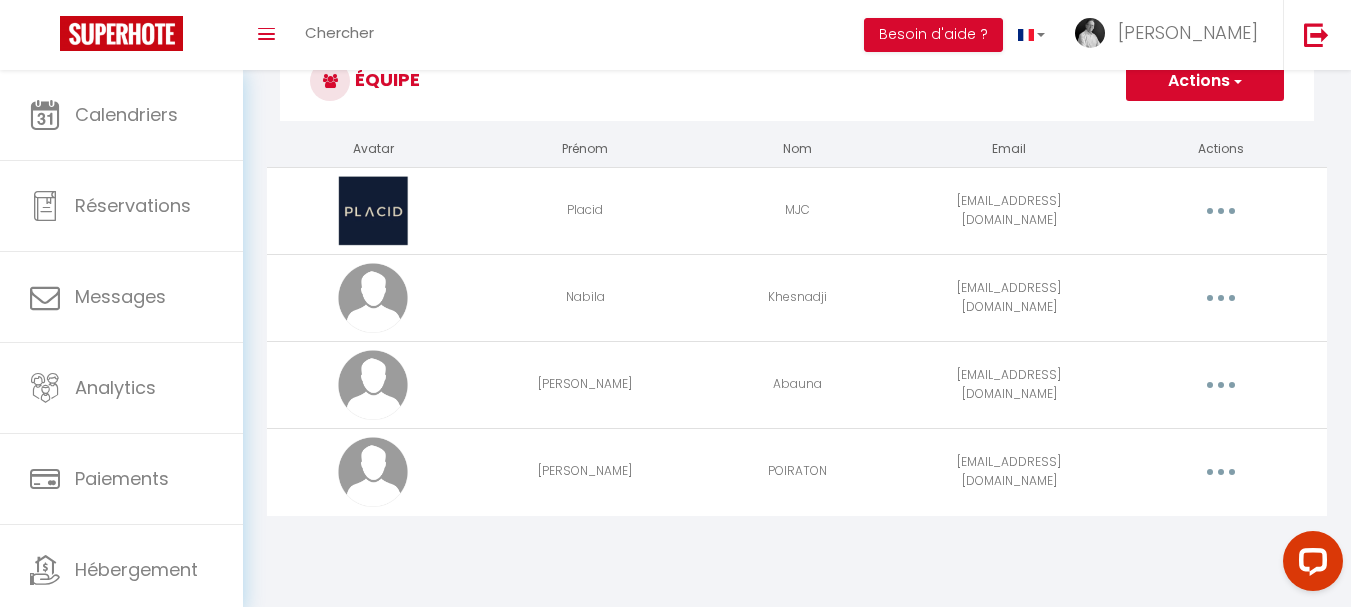 click at bounding box center (1221, 472) 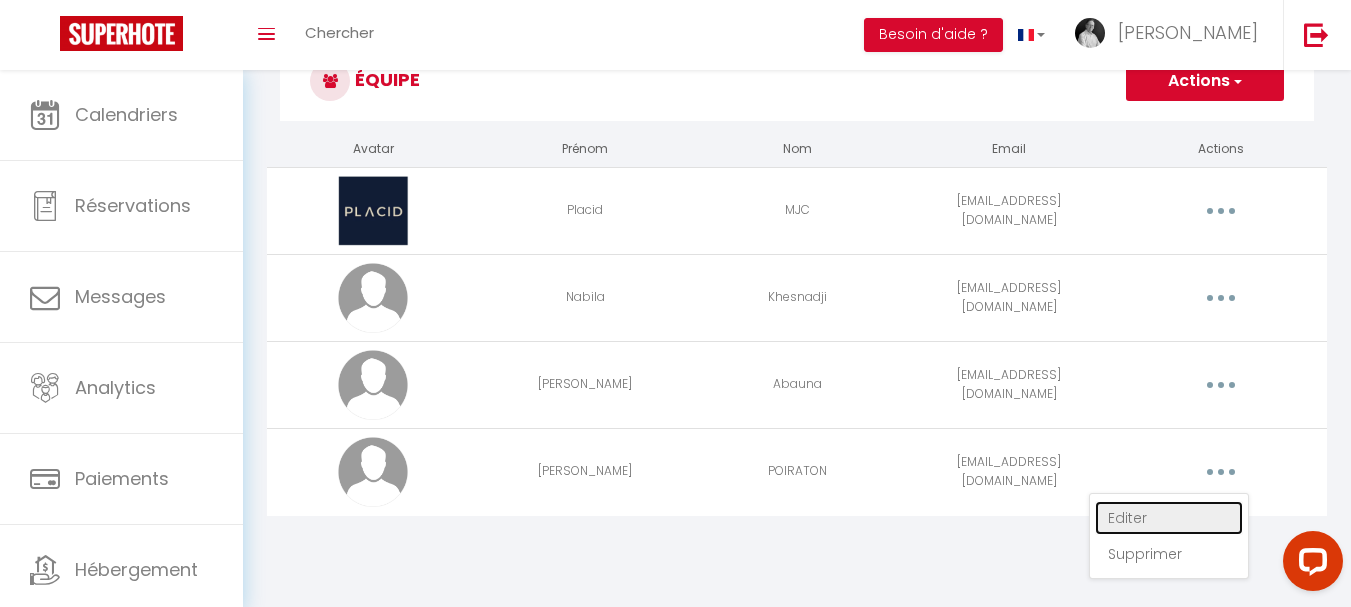 click on "Editer" at bounding box center (1169, 518) 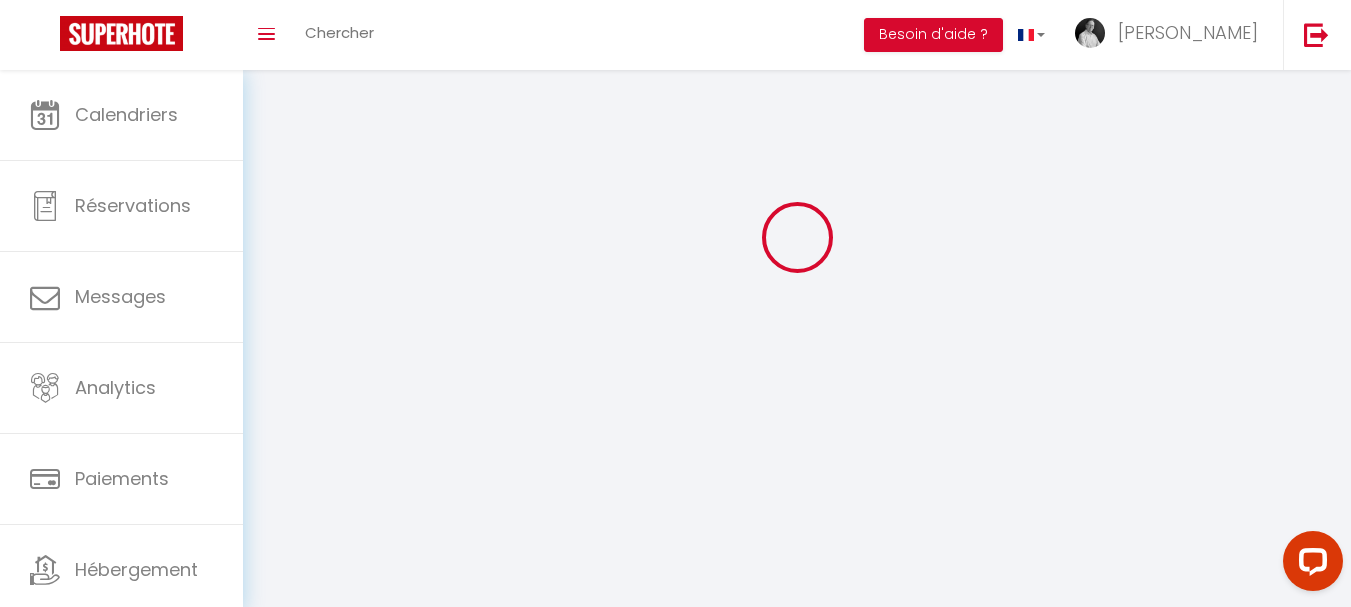 scroll, scrollTop: 0, scrollLeft: 0, axis: both 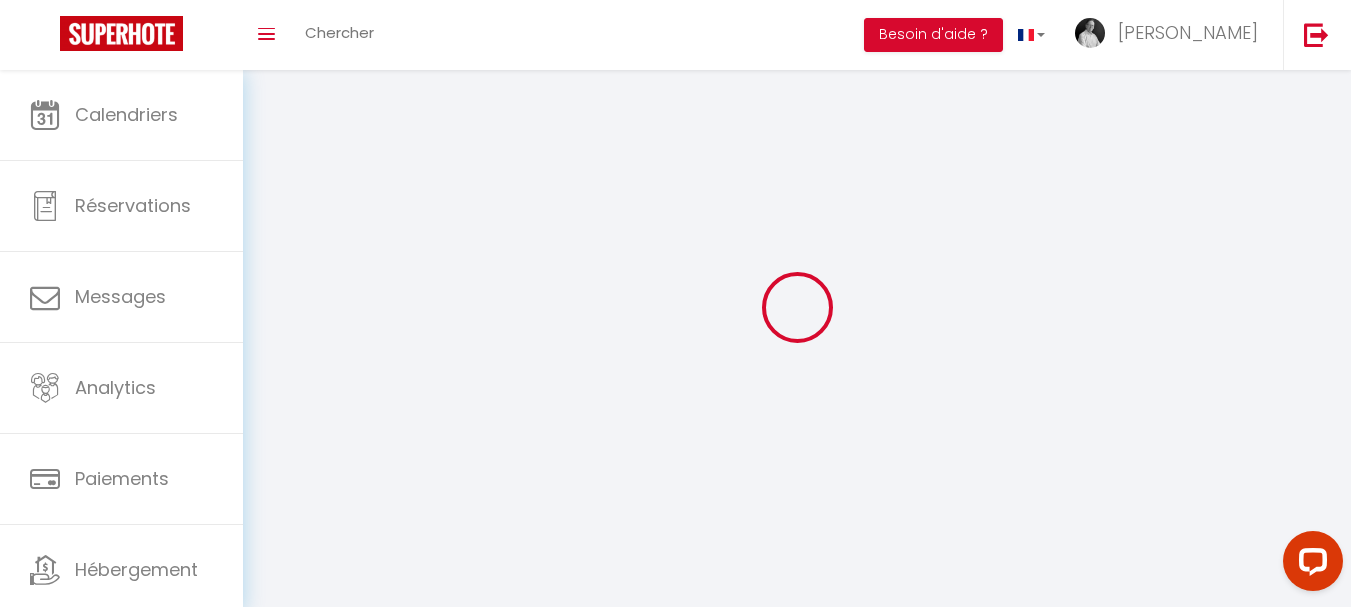 type on "[PERSON_NAME]" 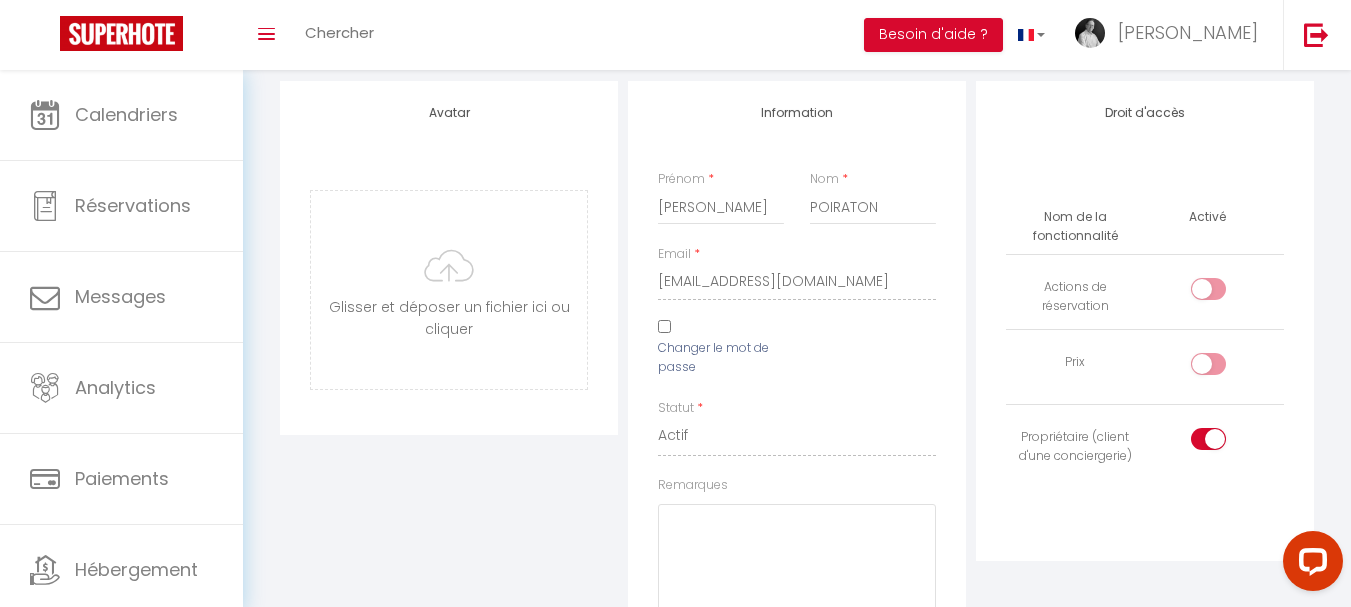 scroll, scrollTop: 0, scrollLeft: 0, axis: both 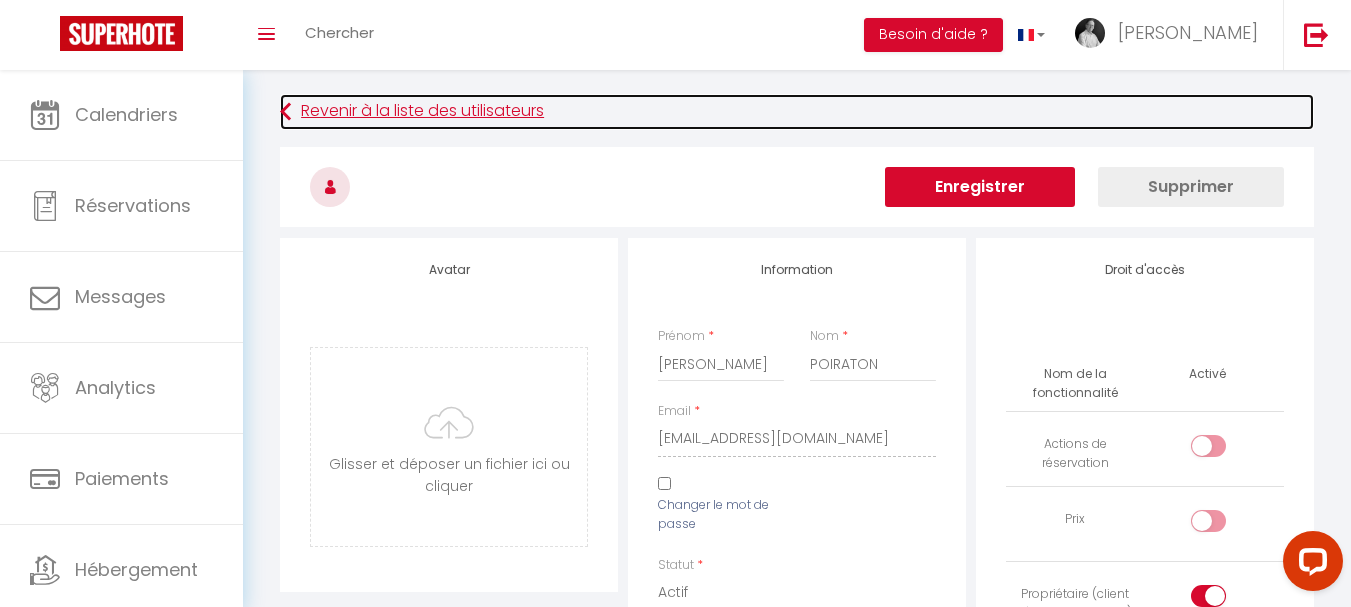 click on "Revenir à la liste des utilisateurs" at bounding box center (797, 112) 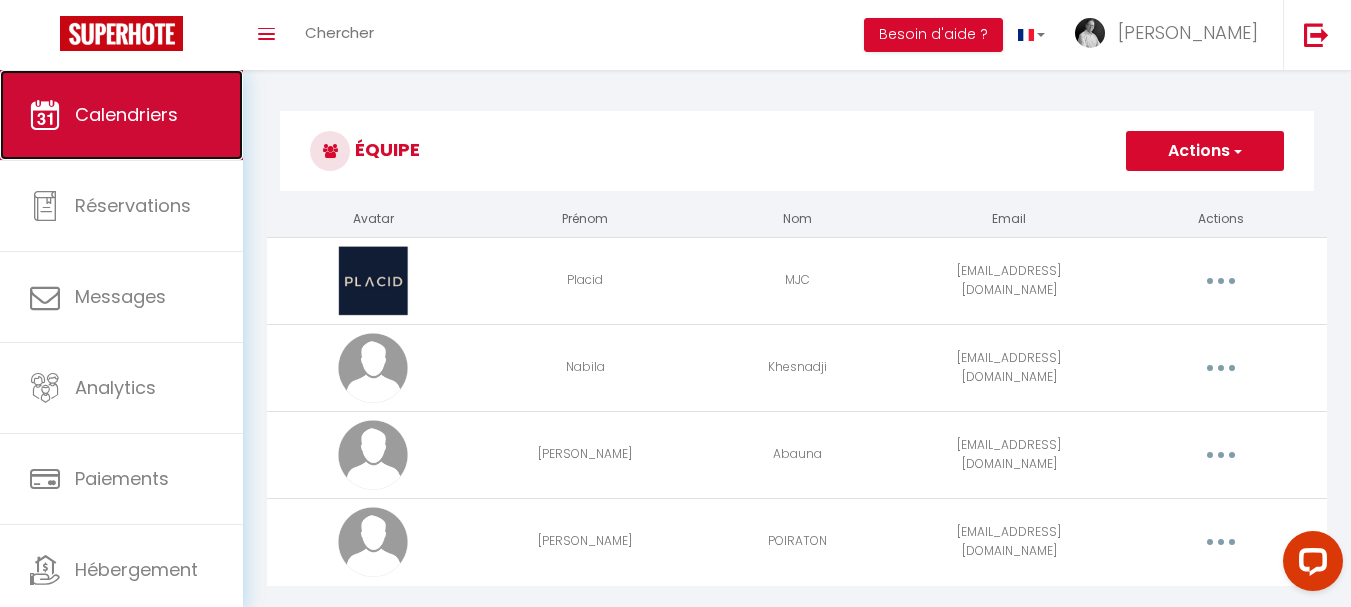 click on "Calendriers" at bounding box center (126, 114) 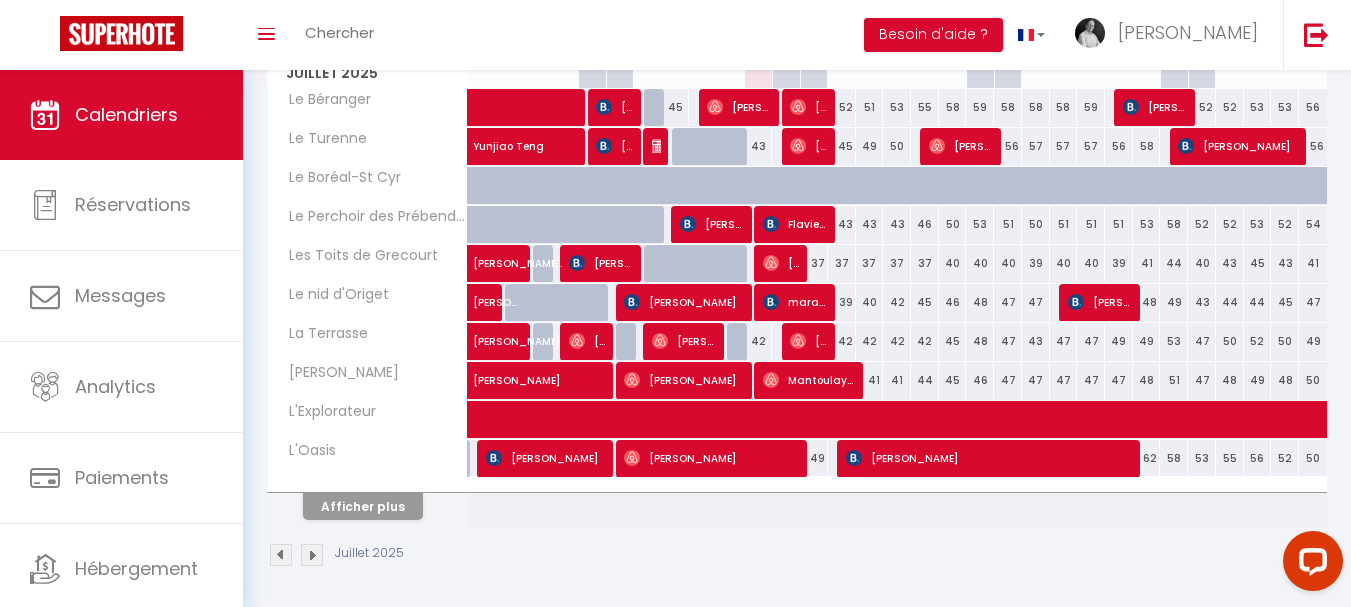 scroll, scrollTop: 332, scrollLeft: 0, axis: vertical 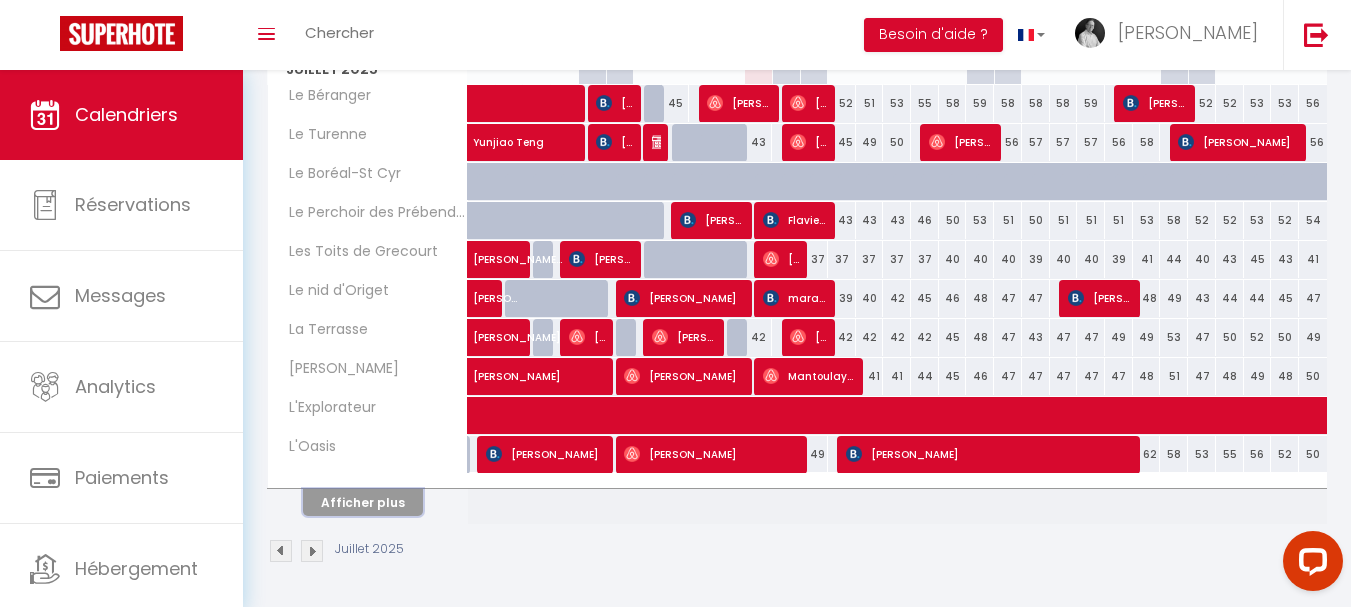 click on "Afficher plus" at bounding box center (363, 502) 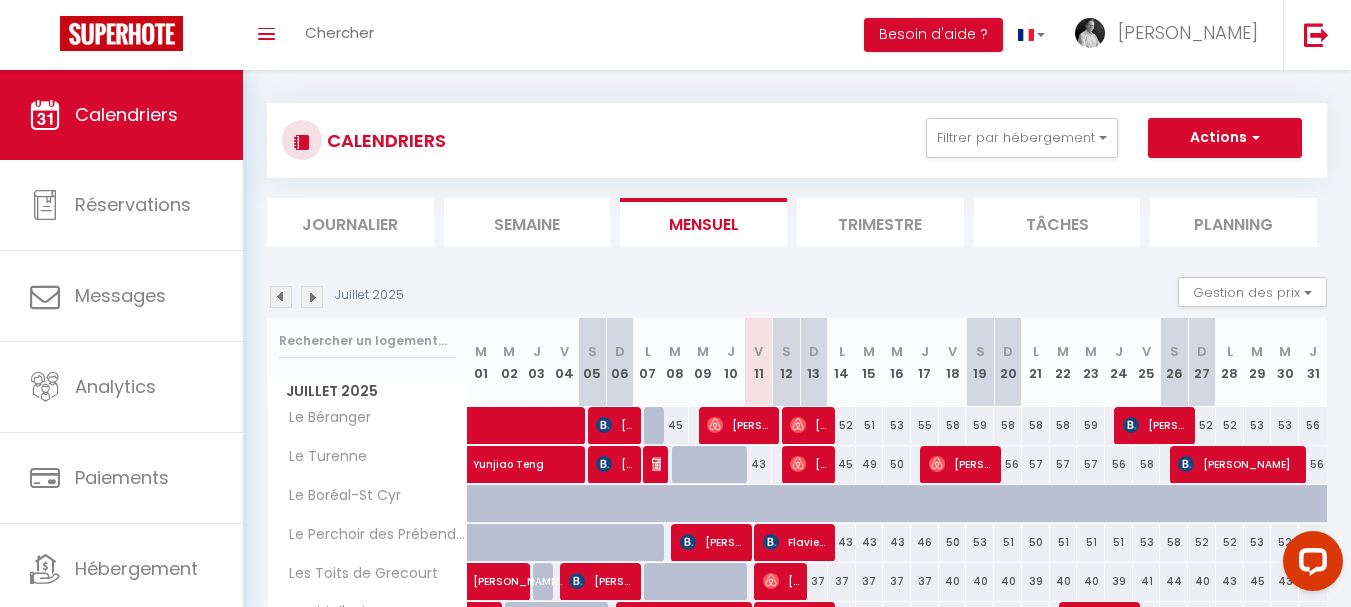 scroll, scrollTop: 0, scrollLeft: 0, axis: both 